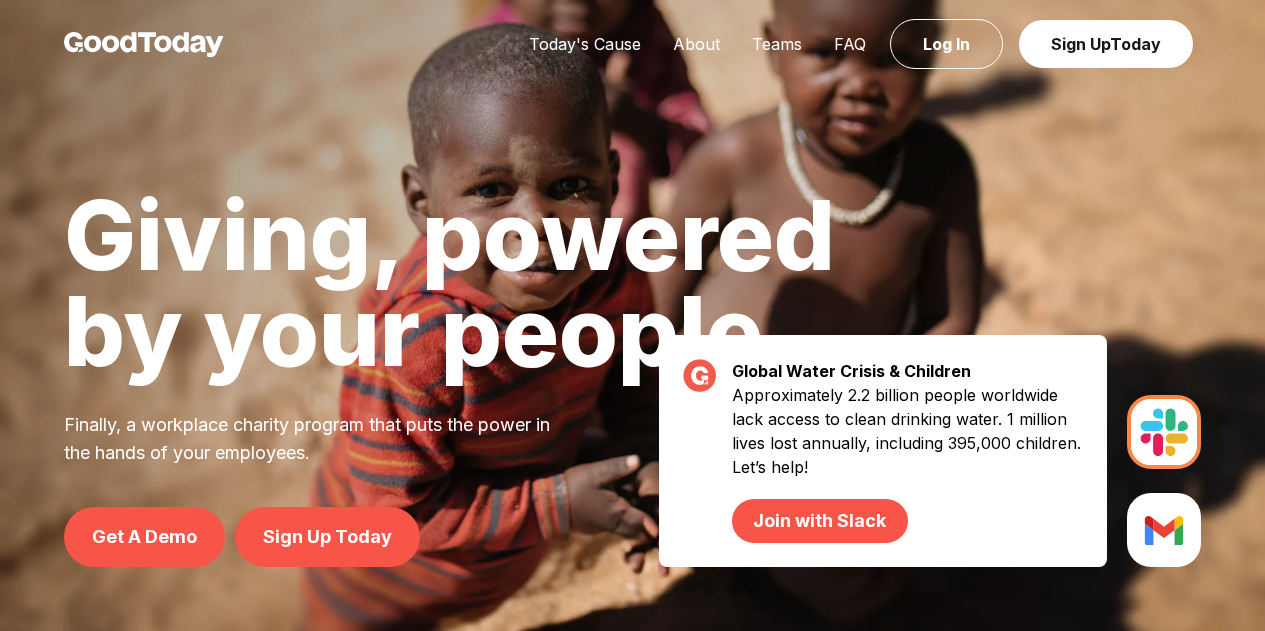 scroll, scrollTop: 0, scrollLeft: 0, axis: both 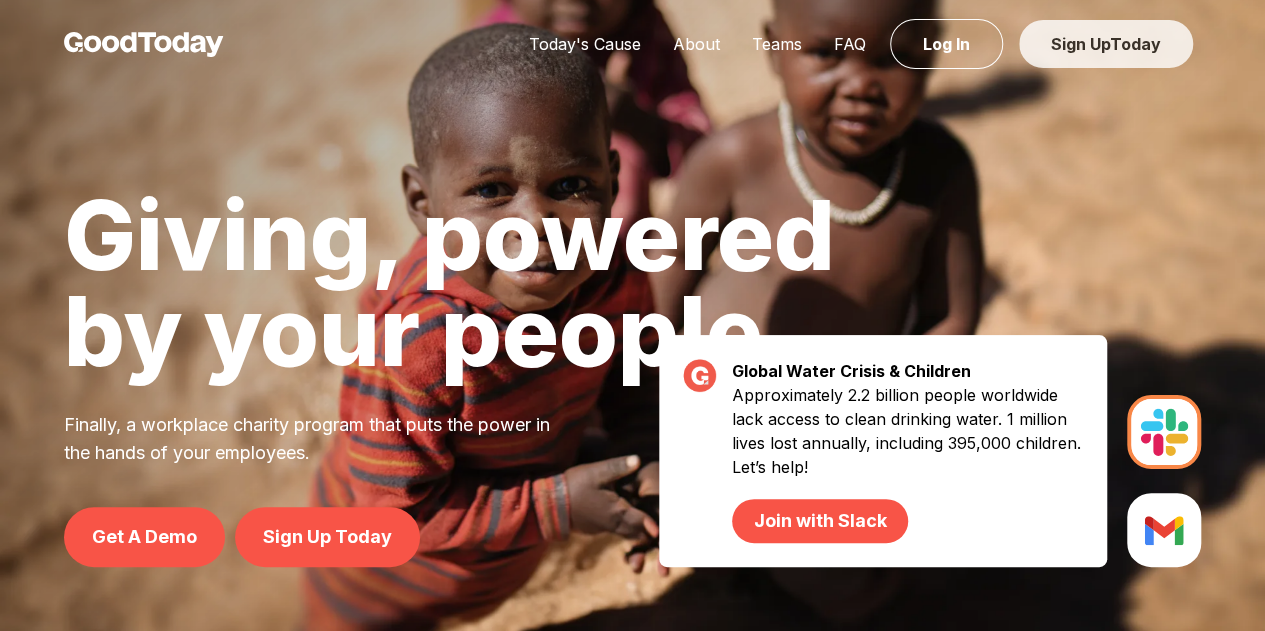 click on "Sign Up  Today" at bounding box center (1106, 44) 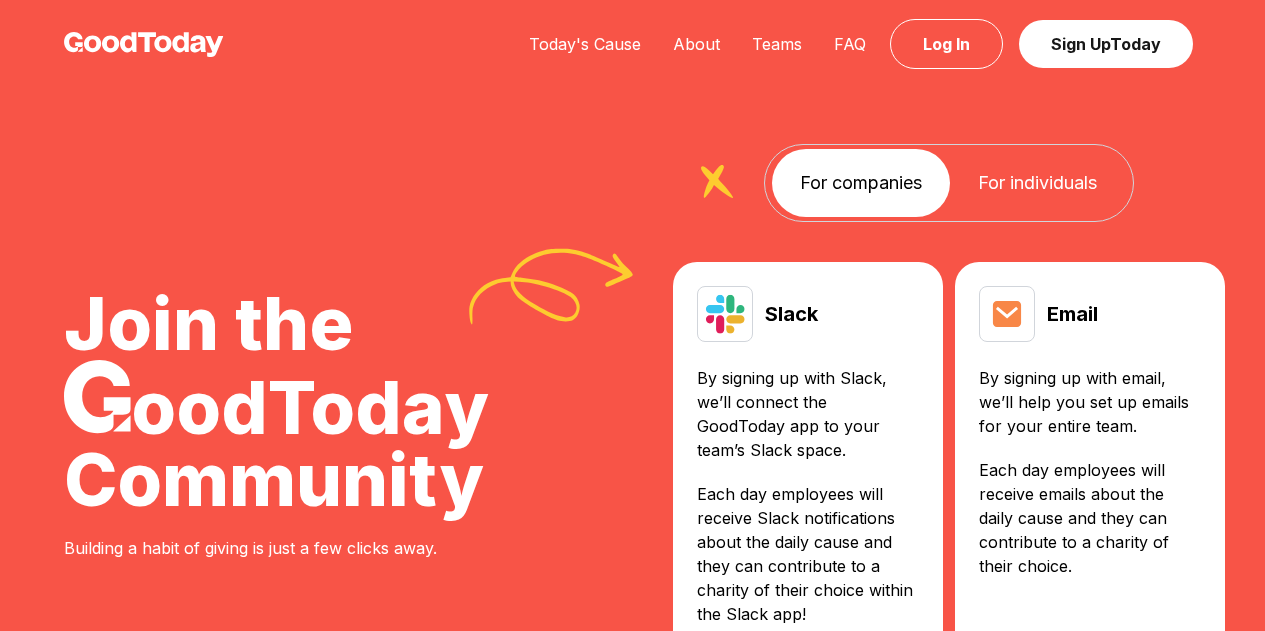 scroll, scrollTop: 0, scrollLeft: 0, axis: both 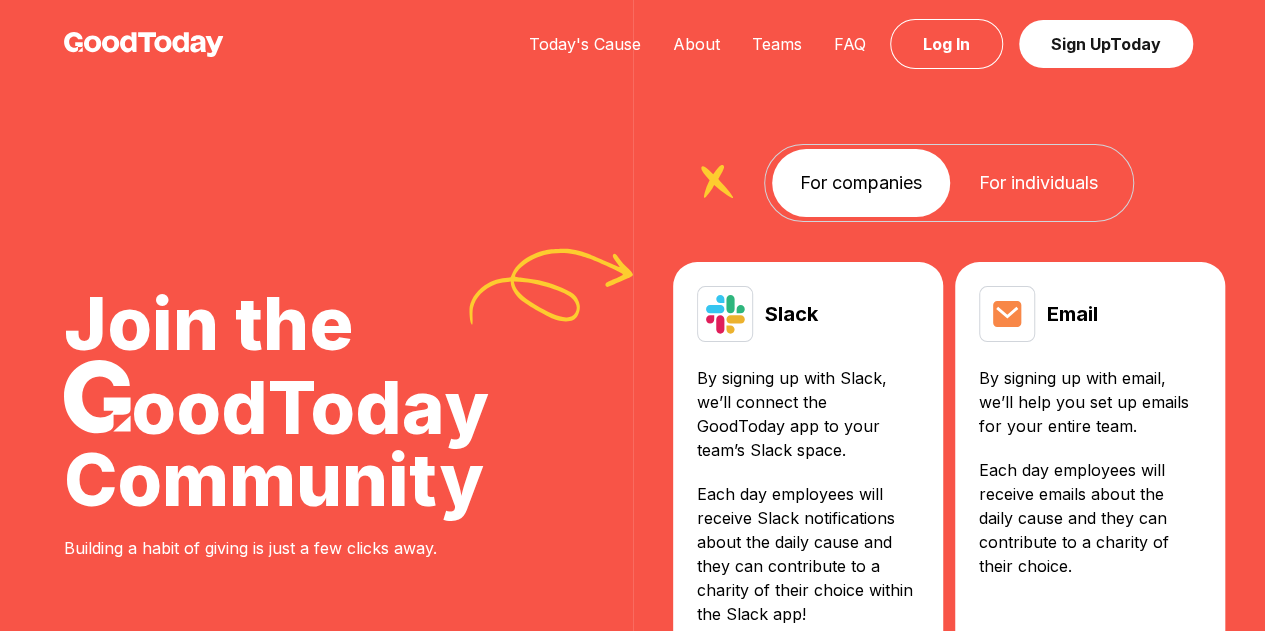 click on "For individuals" at bounding box center (1037, 183) 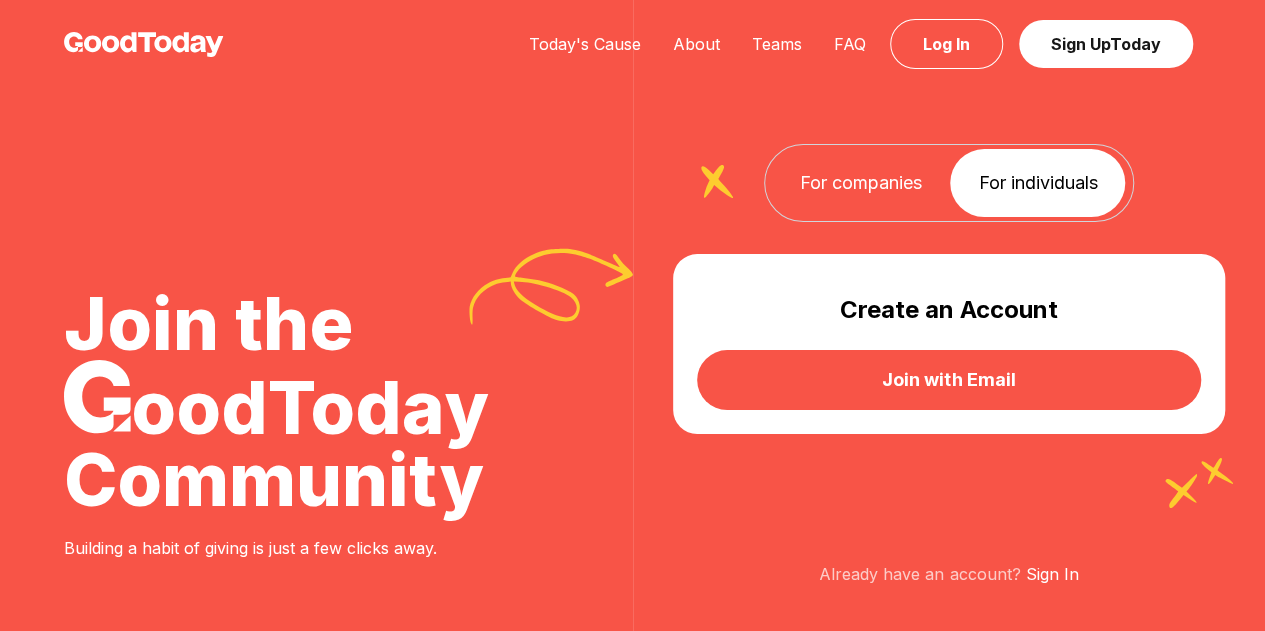 click on "For companies" at bounding box center [861, 183] 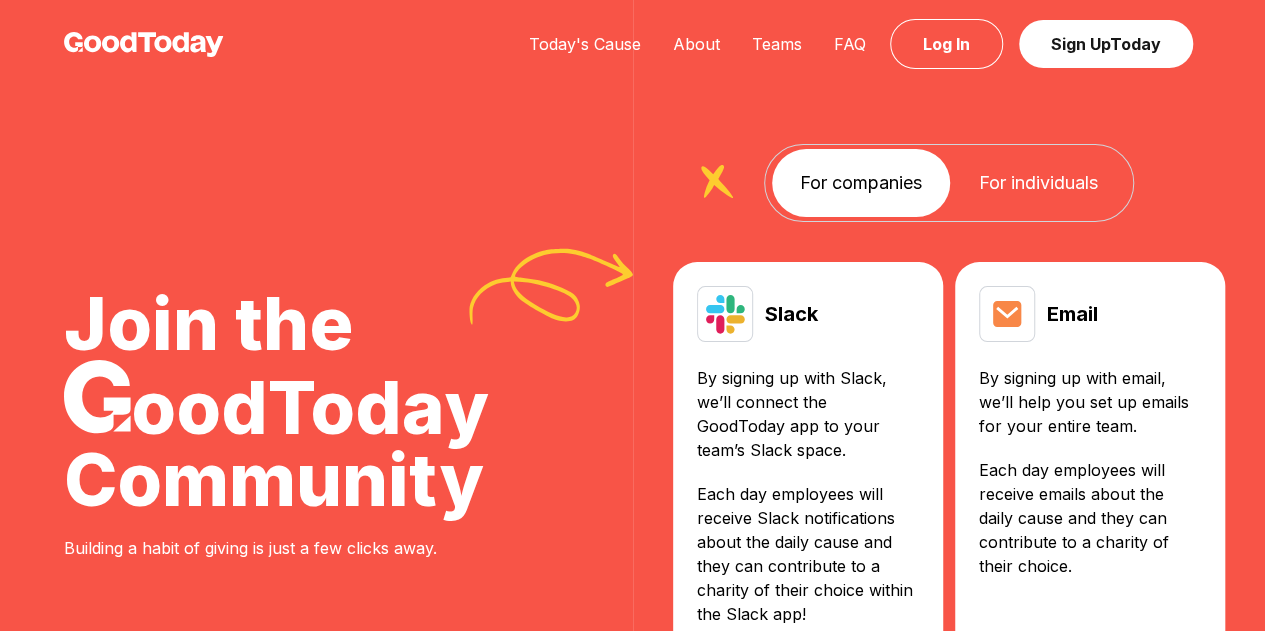 click at bounding box center (1007, 314) 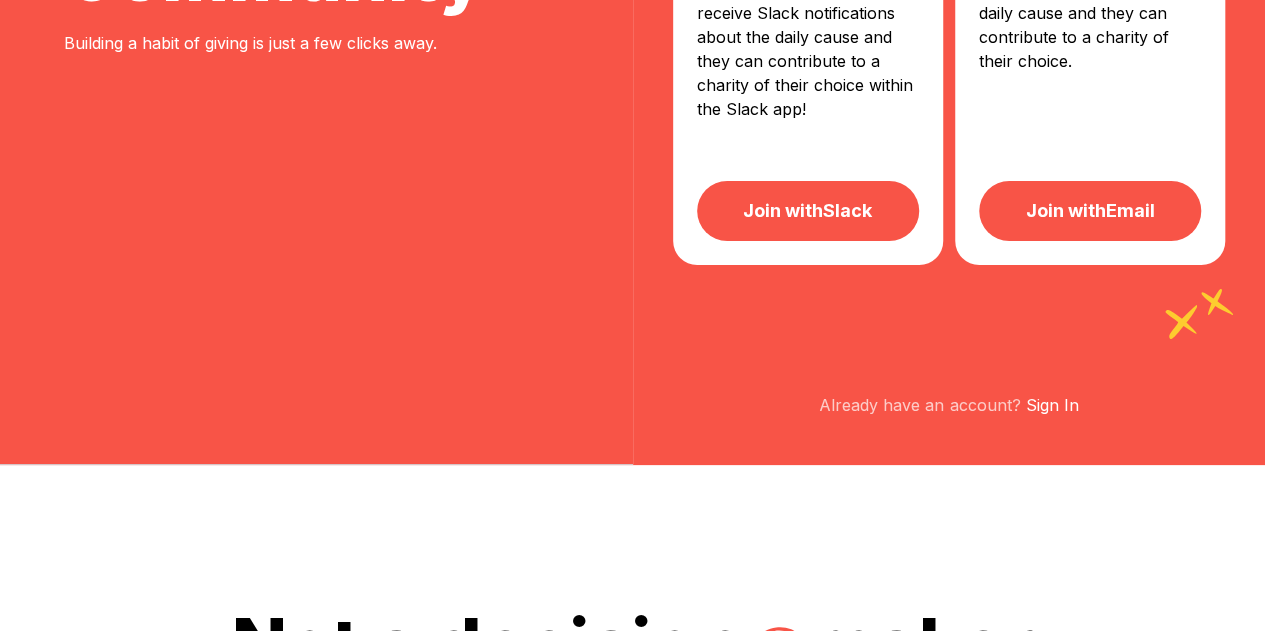scroll, scrollTop: 506, scrollLeft: 0, axis: vertical 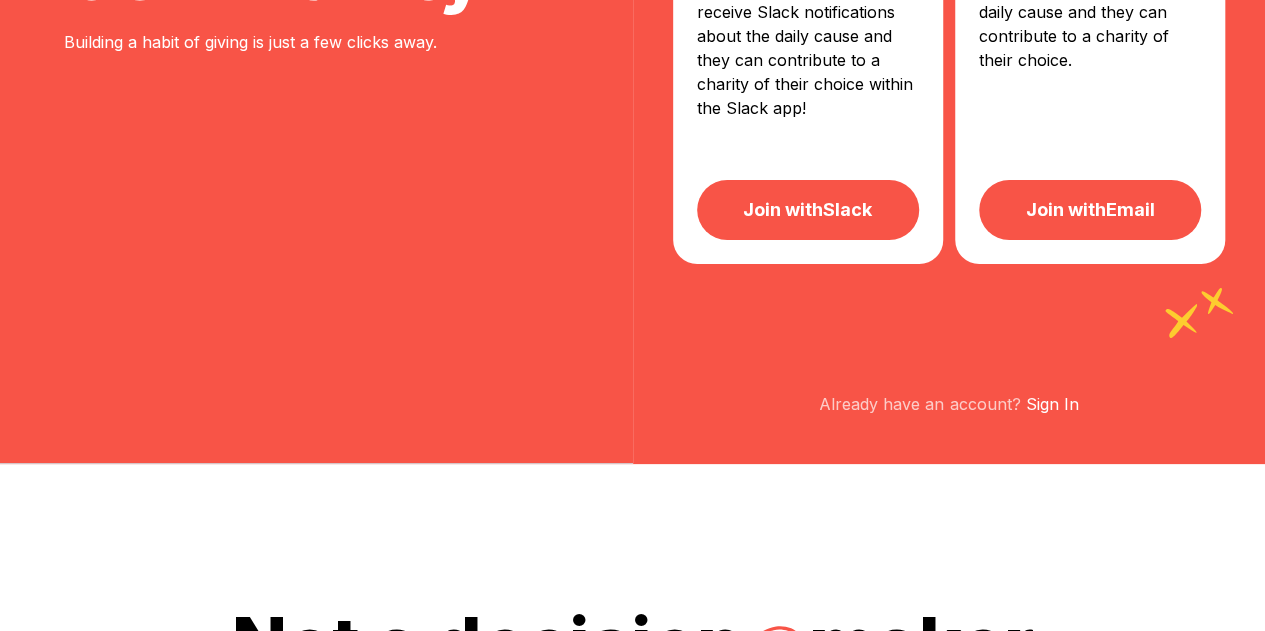 click on "Join with  Email" at bounding box center [1090, 210] 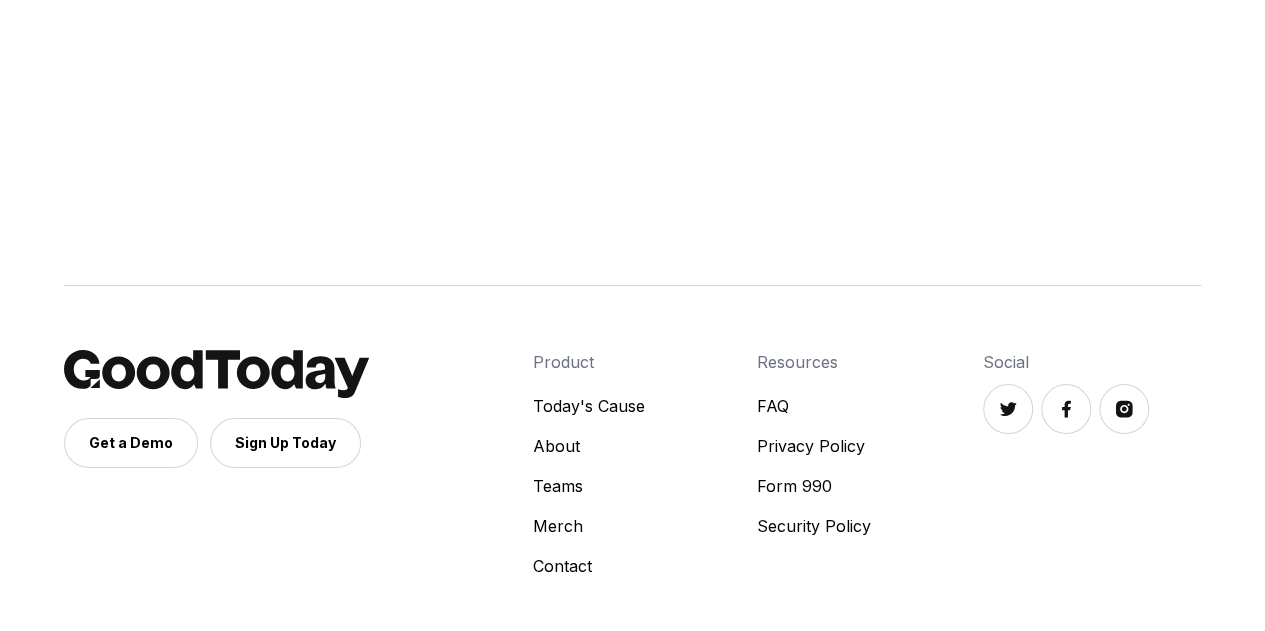 scroll, scrollTop: 0, scrollLeft: 0, axis: both 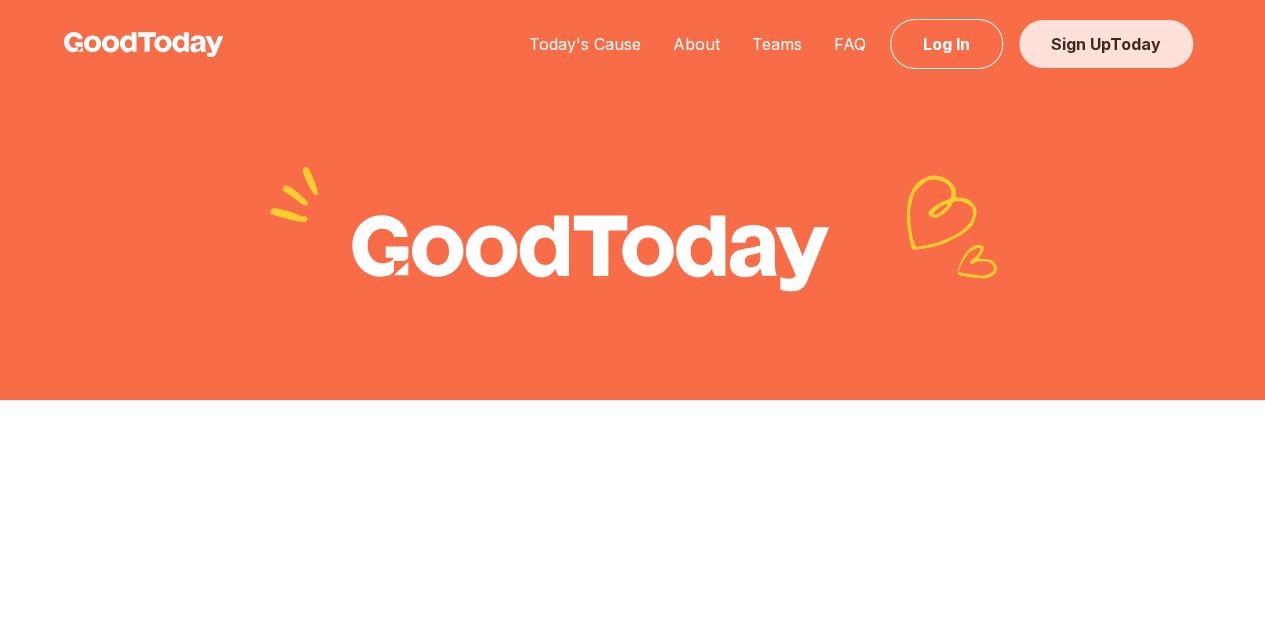click on "Sign Up  Today" at bounding box center [1106, 44] 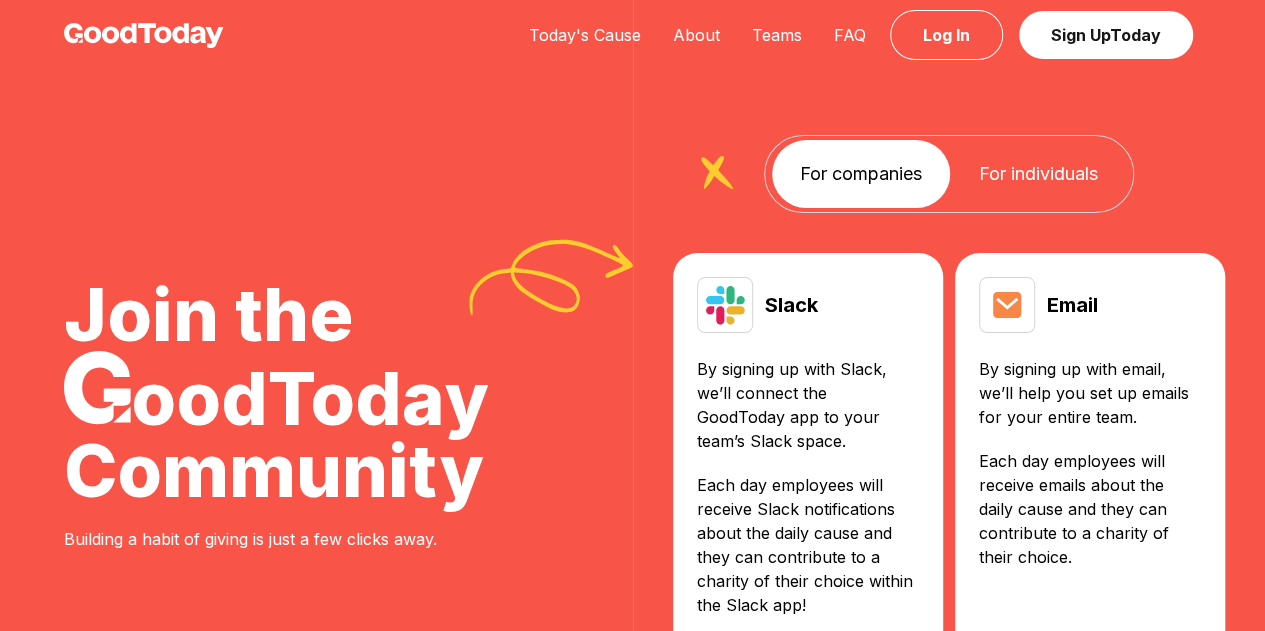 scroll, scrollTop: 0, scrollLeft: 0, axis: both 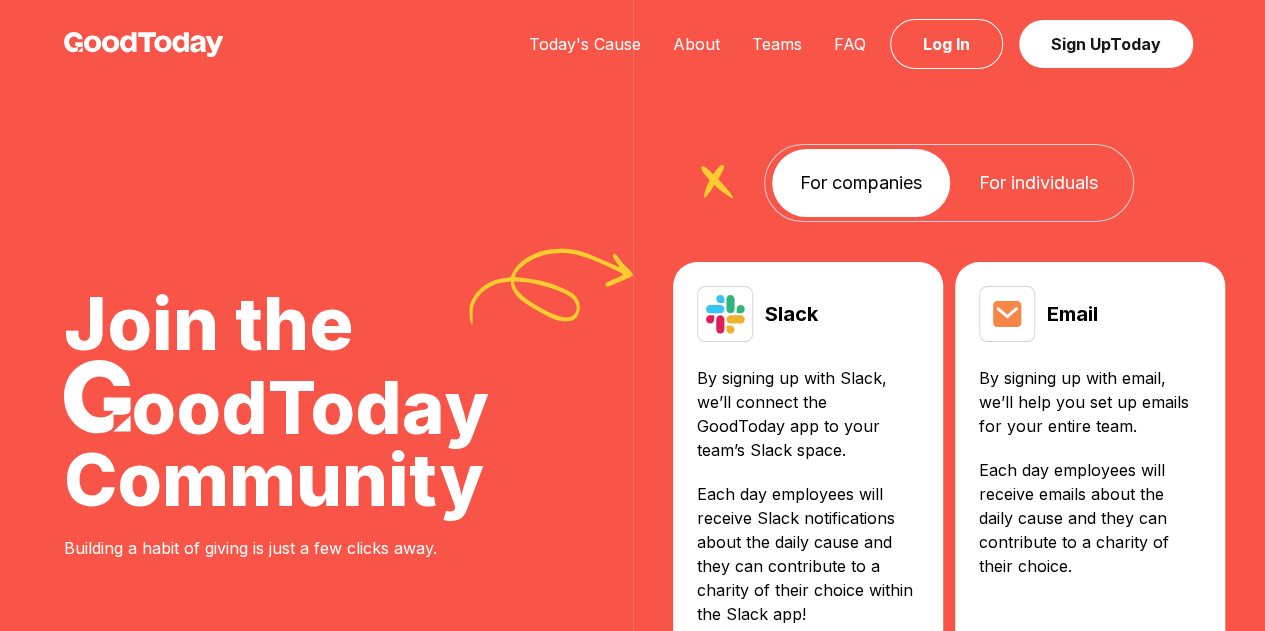 click on "For companies For individuals Slack By signing up with Slack, we’ll connect the GoodToday app to your team’s Slack space. Each day employees will receive Slack notifications about the daily cause and they can contribute to a charity of their choice within the Slack app! Join with  Slack Email By signing up with email, we’ll help you set up emails for your entire team. Each day employees will receive emails about the daily cause and they can contribute to a charity of their choice. Join with  Email Already have an account?   Sign In" at bounding box center (949, 485) 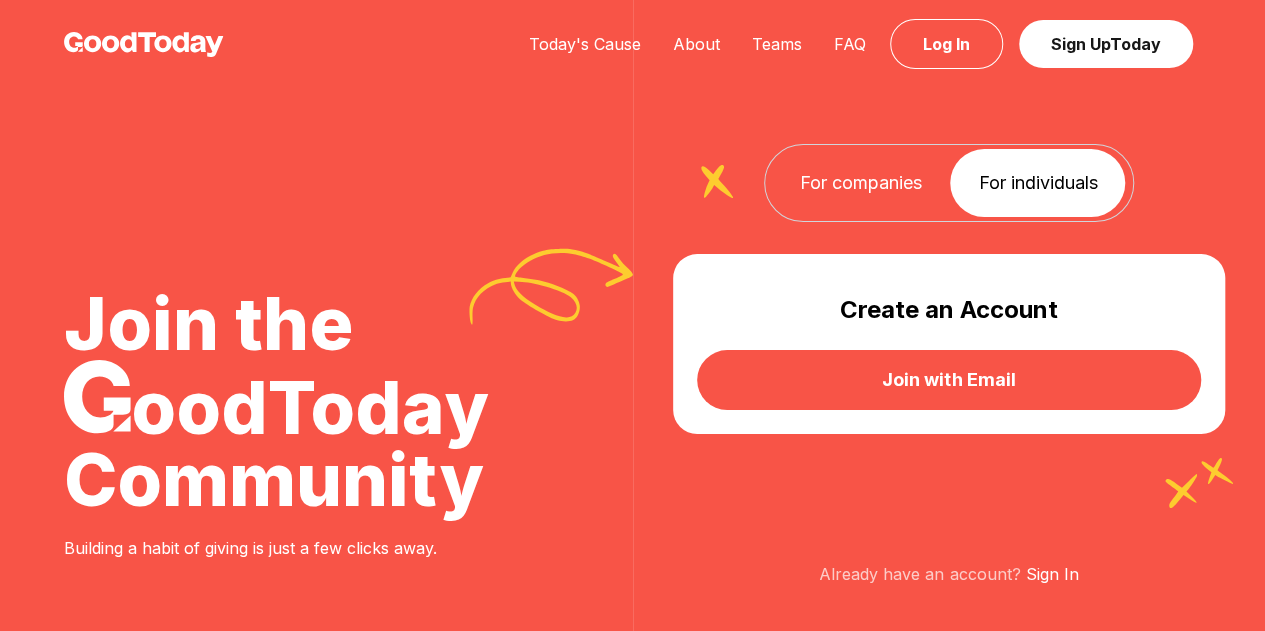 click on "Join with Email" at bounding box center [949, 380] 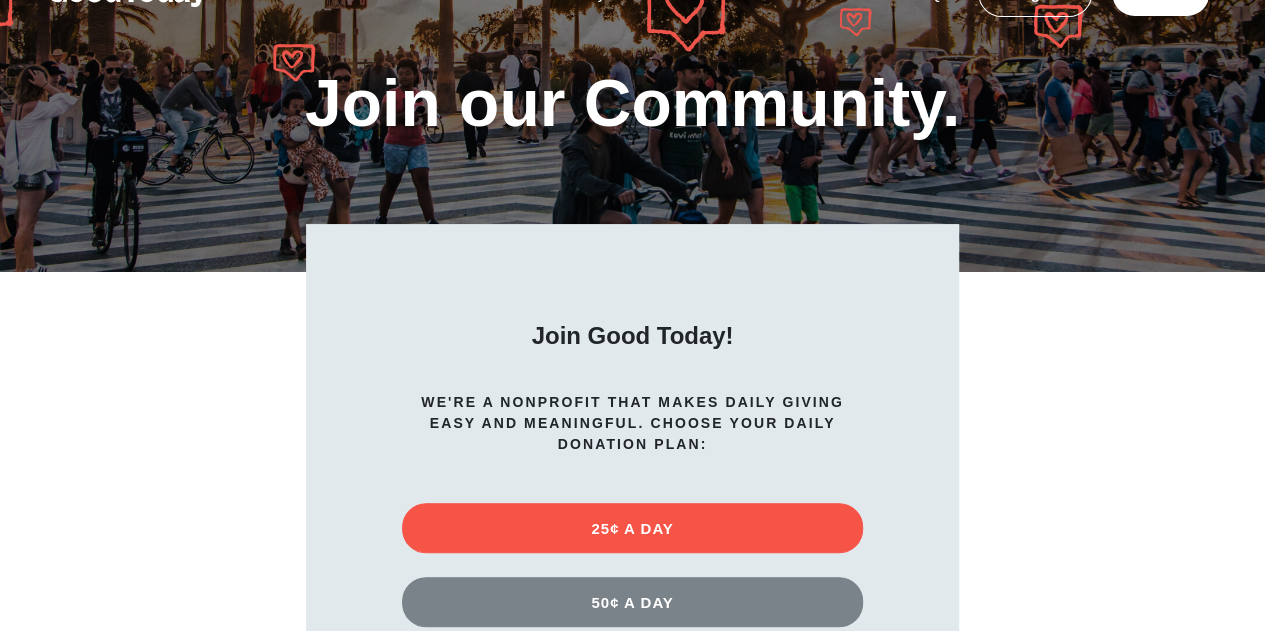 scroll, scrollTop: 0, scrollLeft: 0, axis: both 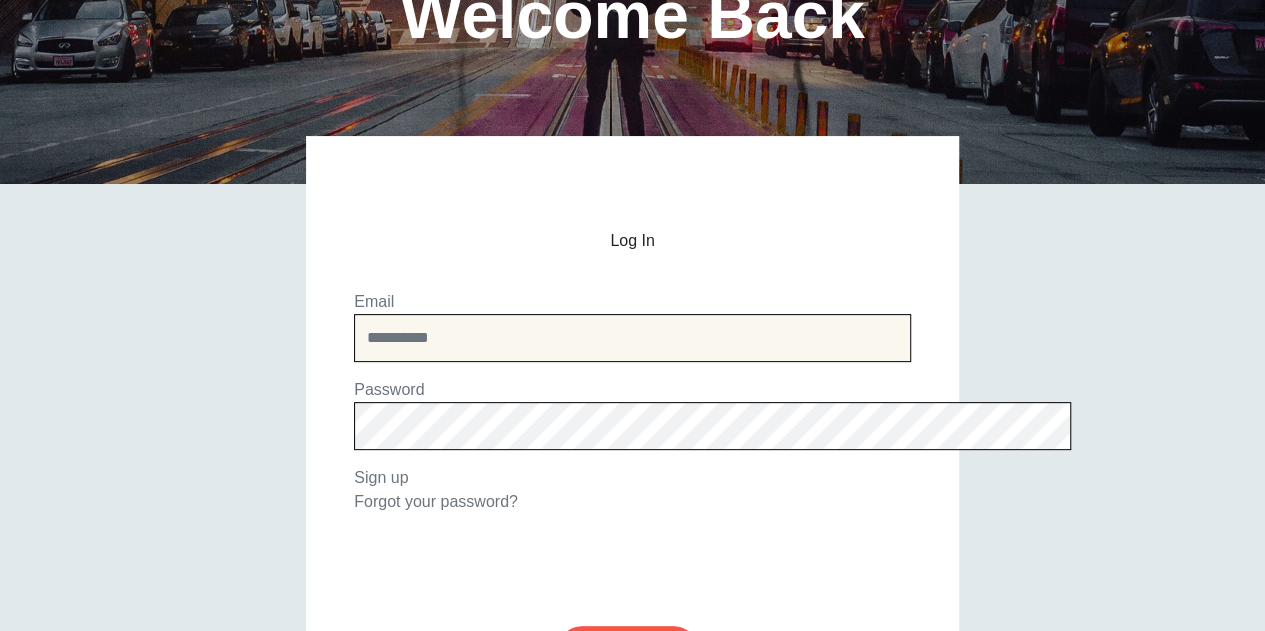 click at bounding box center (632, 338) 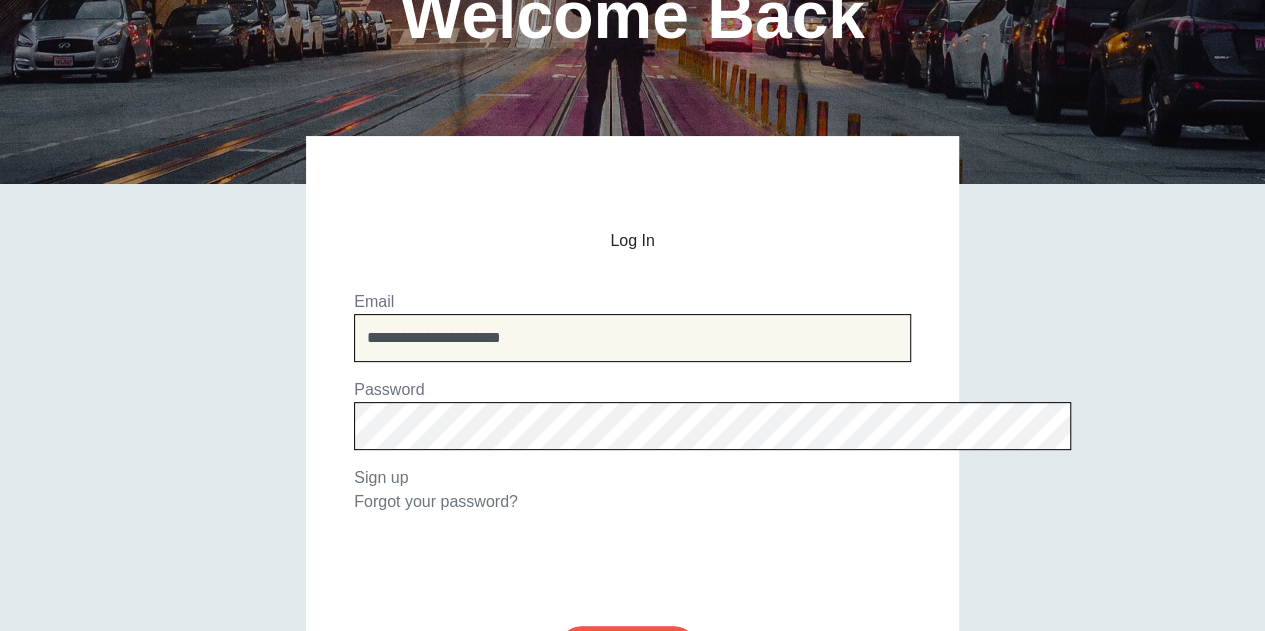 type on "**********" 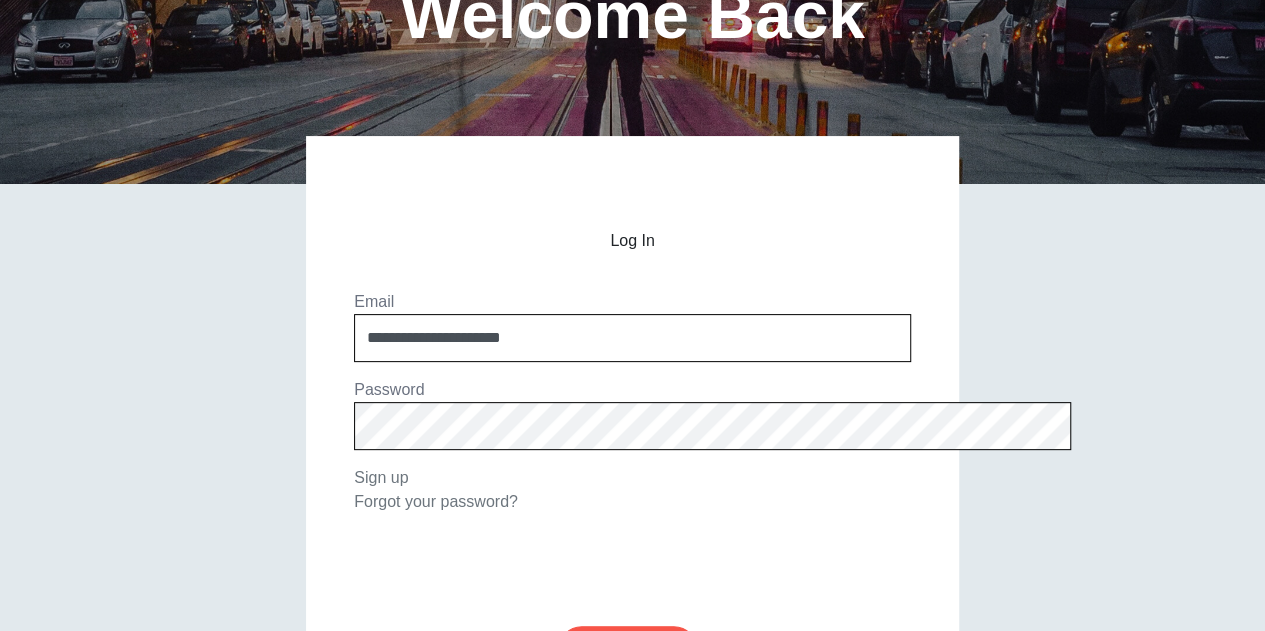 click on "******" at bounding box center (628, 650) 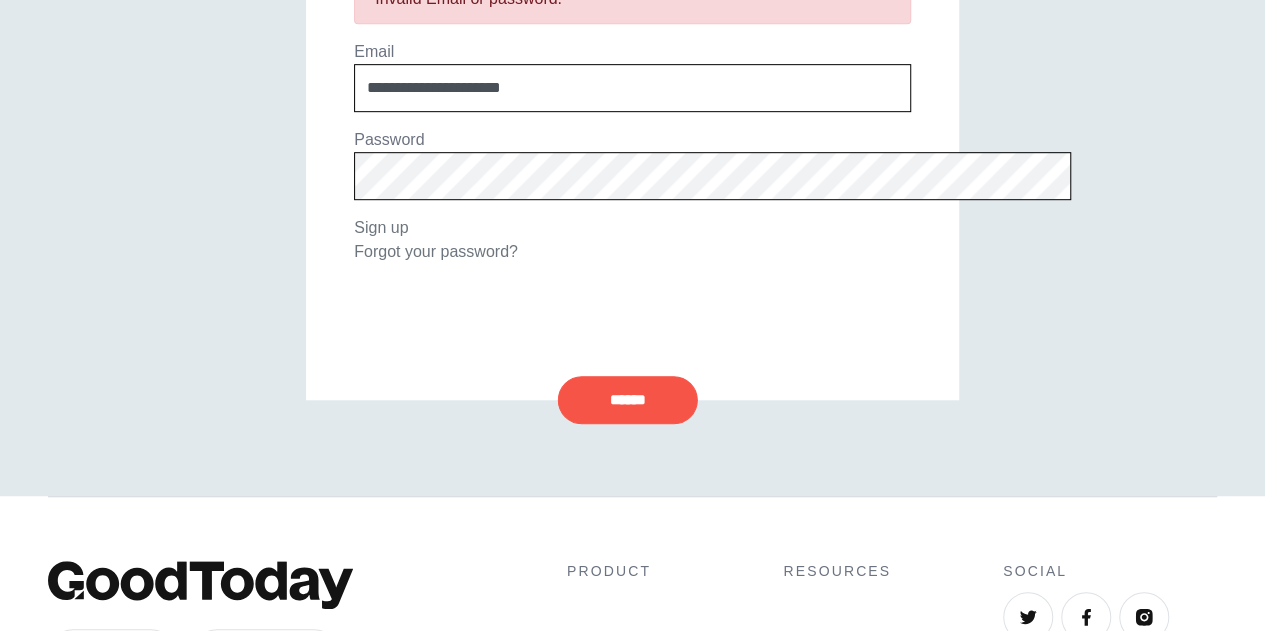 scroll, scrollTop: 512, scrollLeft: 0, axis: vertical 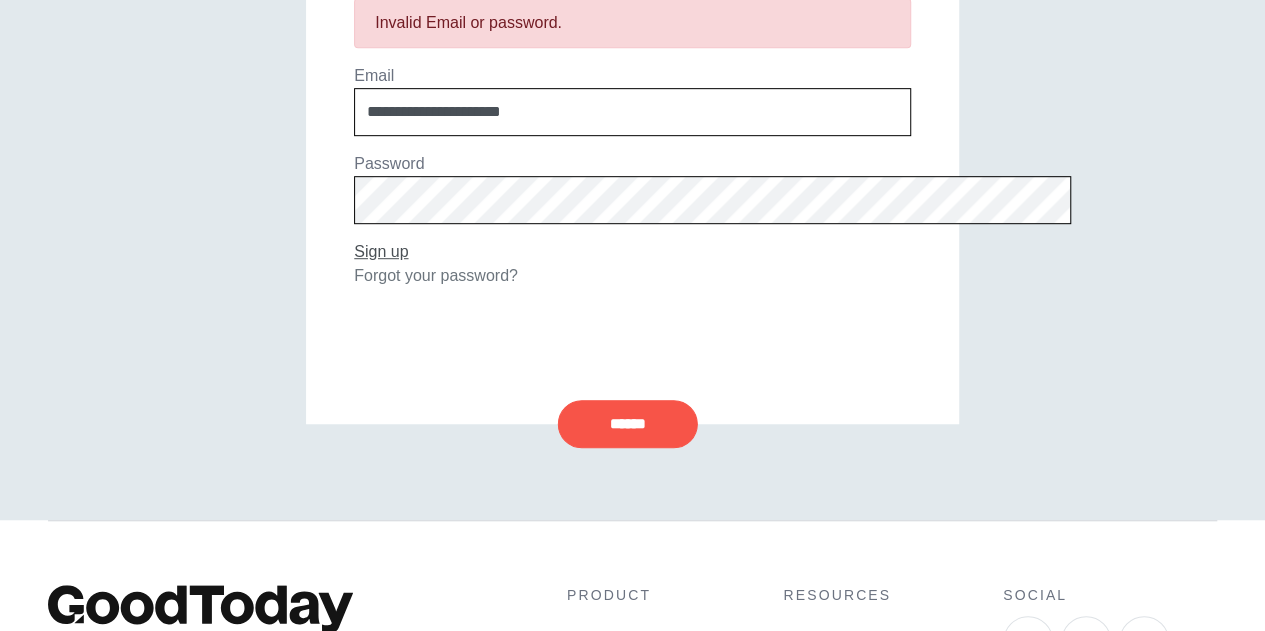 click on "Sign up" at bounding box center (381, 251) 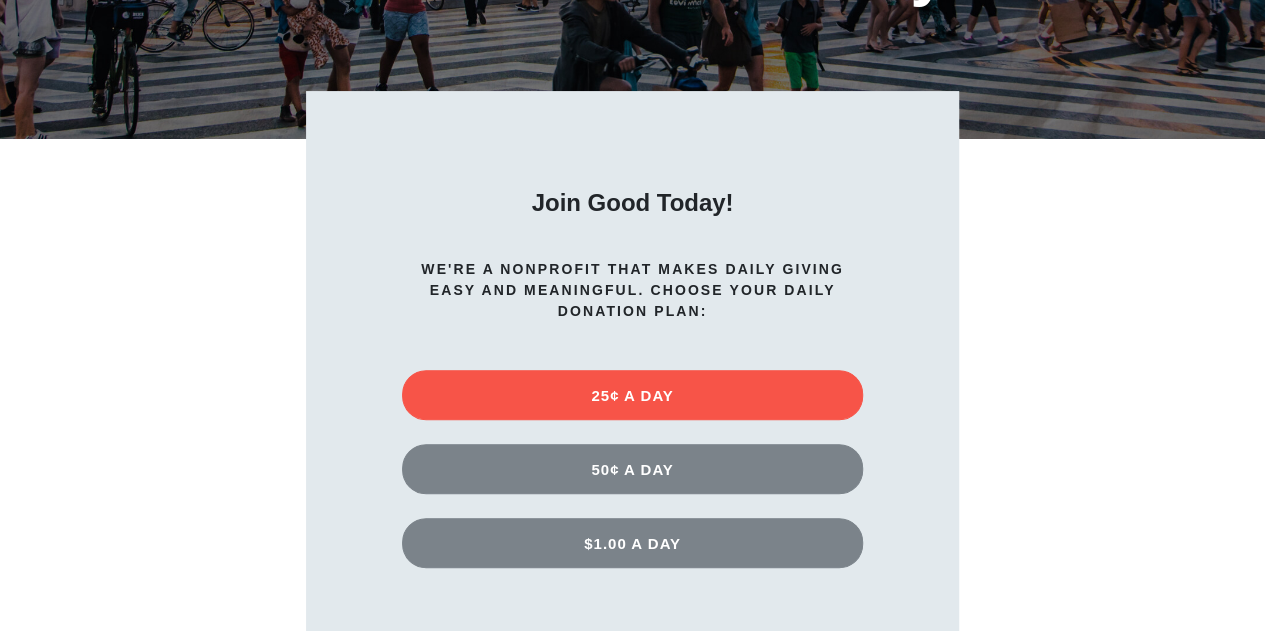 scroll, scrollTop: 0, scrollLeft: 0, axis: both 